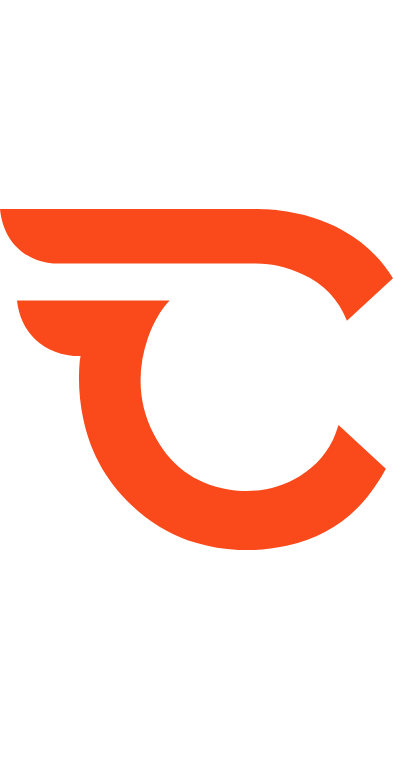 scroll, scrollTop: 0, scrollLeft: 0, axis: both 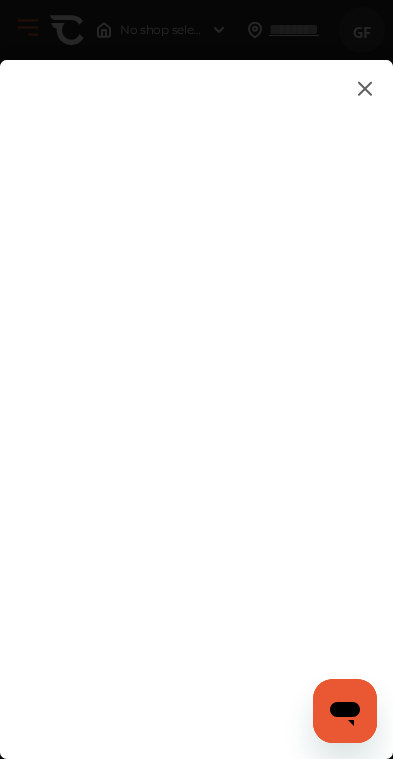 click at bounding box center (365, 88) 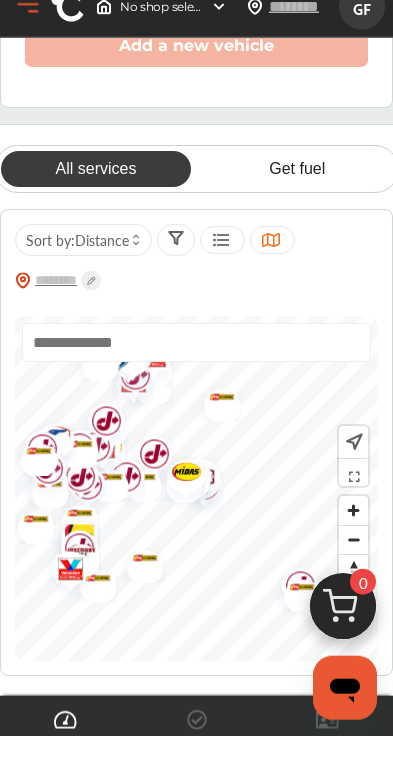 scroll, scrollTop: 809, scrollLeft: 0, axis: vertical 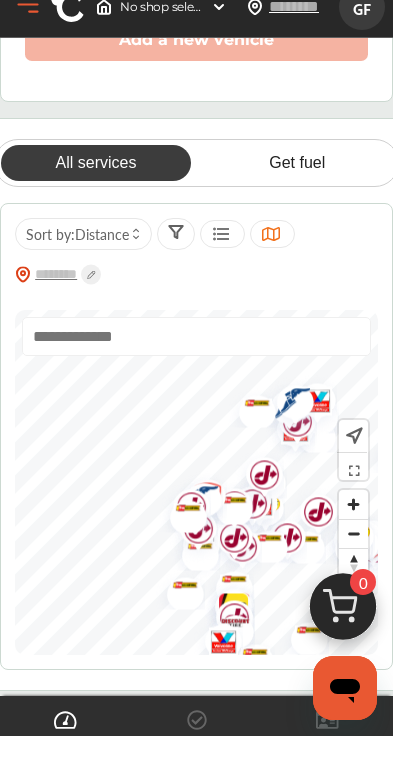 click on "Distance" at bounding box center (102, 257) 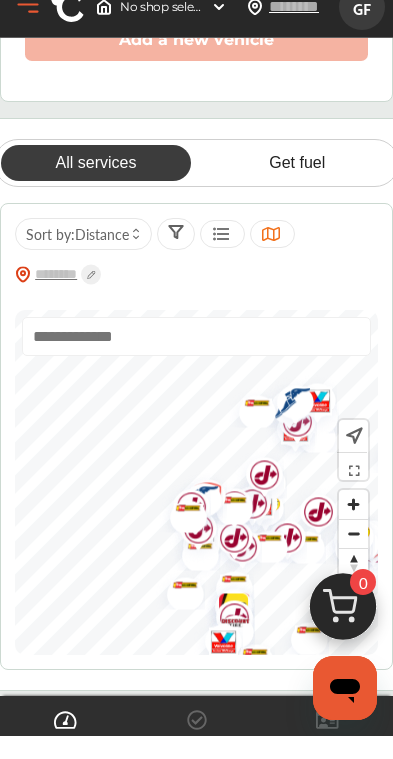click on "Distance" at bounding box center [102, 257] 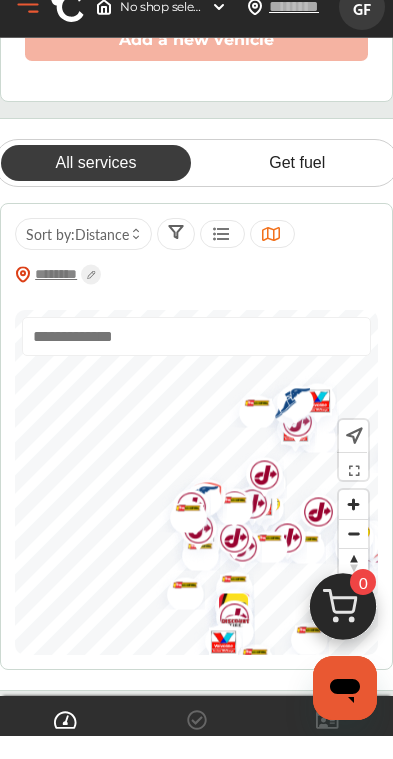 click at bounding box center (58, 297) 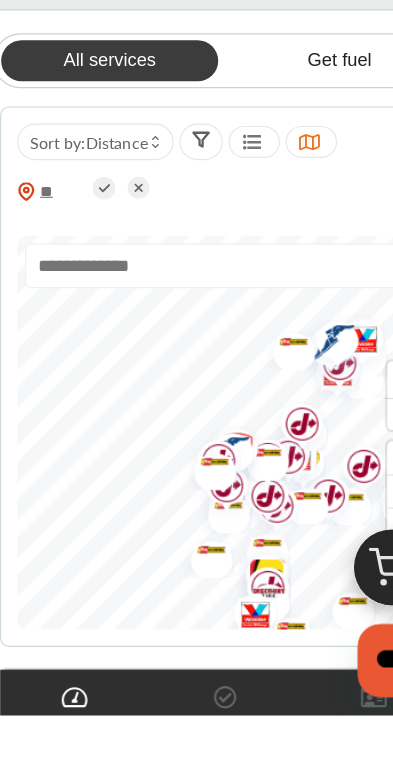 type on "*" 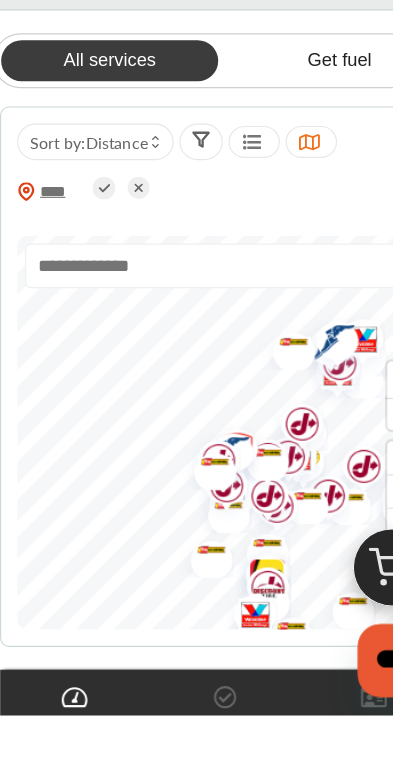 type on "*****" 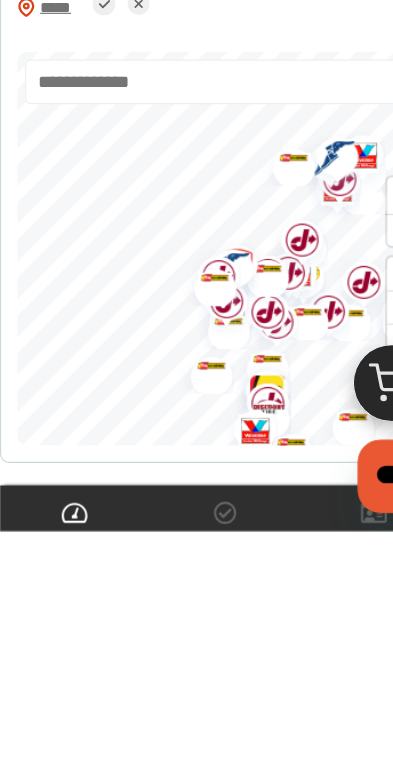 scroll, scrollTop: 988, scrollLeft: 0, axis: vertical 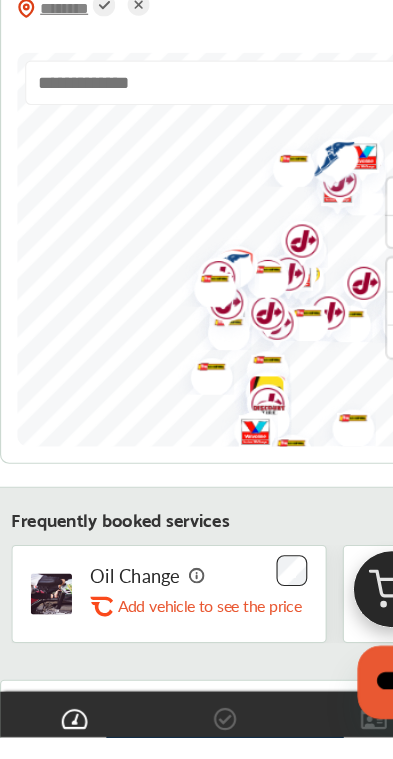 type on "*****" 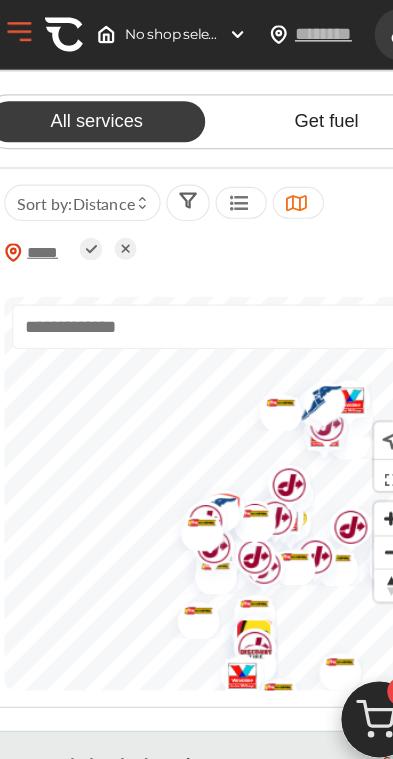 scroll, scrollTop: 888, scrollLeft: 0, axis: vertical 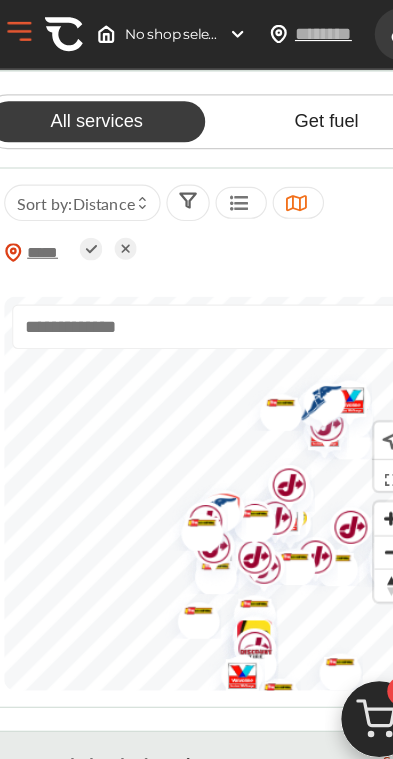 click at bounding box center [288, 353] 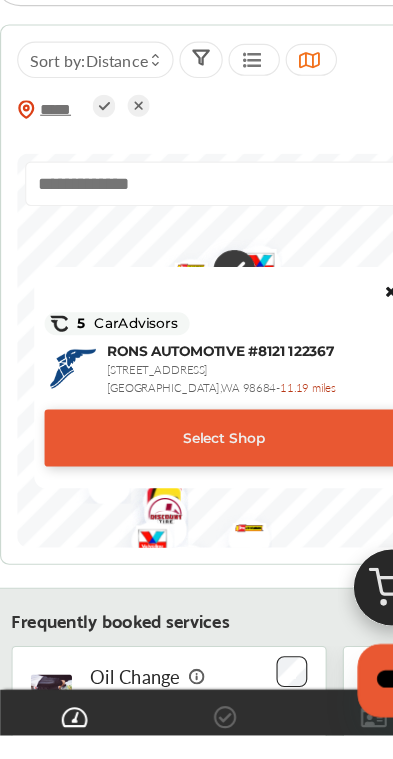 scroll, scrollTop: 899, scrollLeft: 0, axis: vertical 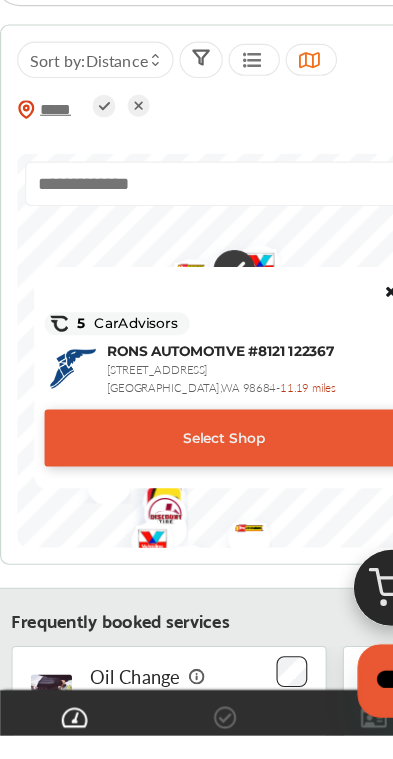 click at bounding box center [138, 571] 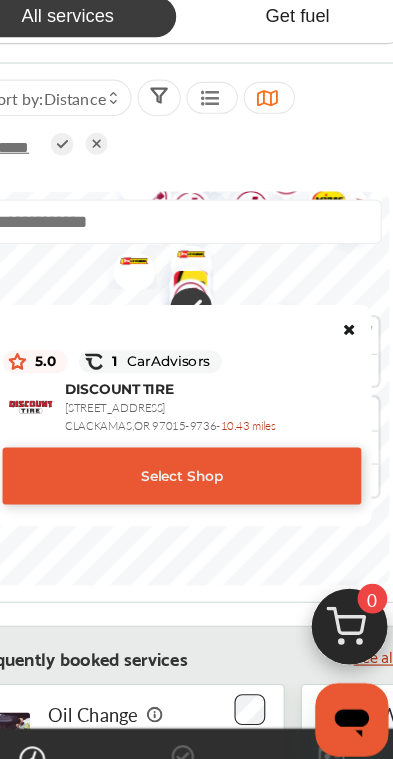 click on "5.0   1    CarAdvisors DISCOUNT TIRE [STREET_ADDRESS]  -  10.43 miles Select Shop" at bounding box center [196, 437] 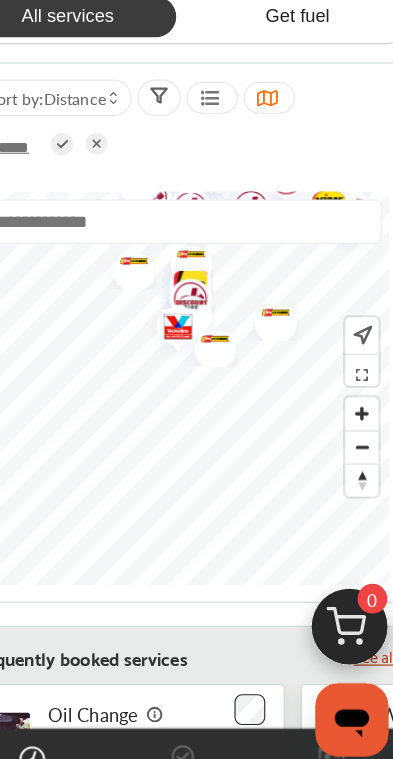 click at bounding box center (352, 375) 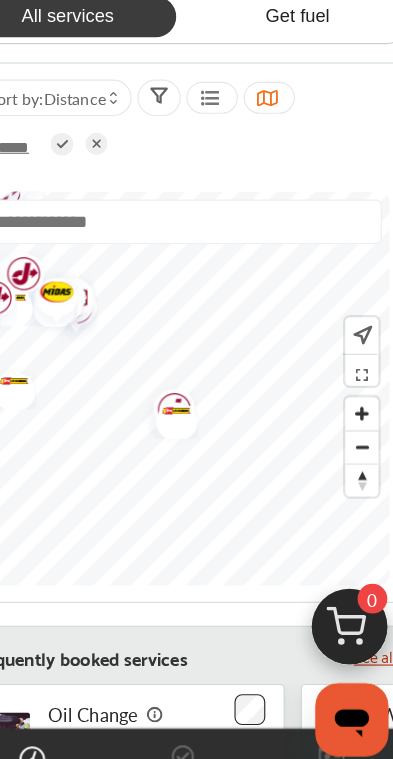 click at bounding box center (184, 443) 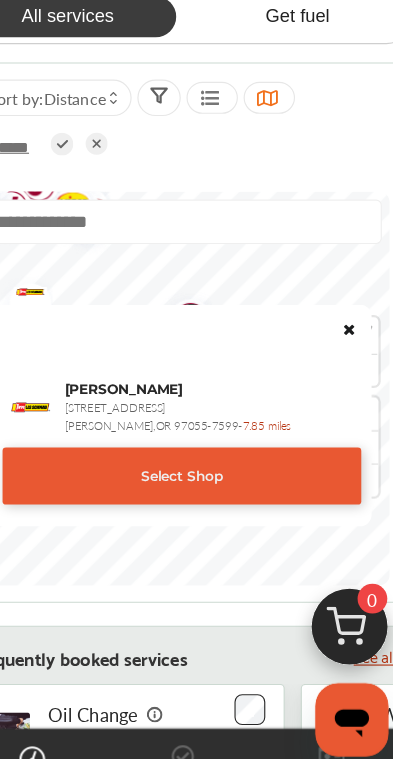 click on "[PERSON_NAME] [STREET_ADDRESS][PERSON_NAME]-7599  -  7.85 miles Select Shop" at bounding box center [196, 437] 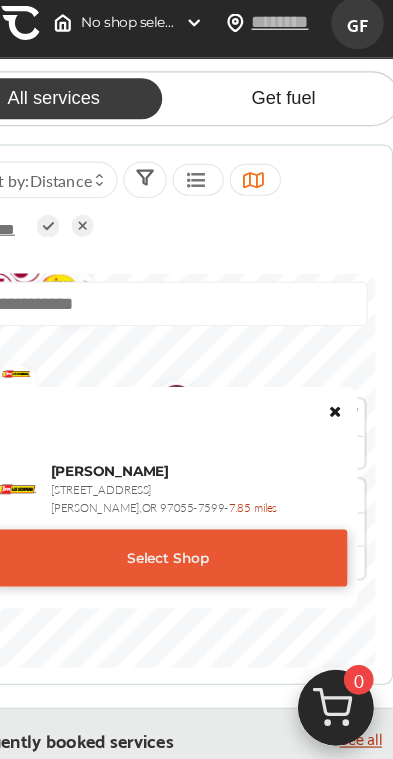 click on "[PERSON_NAME] [STREET_ADDRESS][PERSON_NAME]-7599  -  7.85 miles Select Shop" at bounding box center [196, 437] 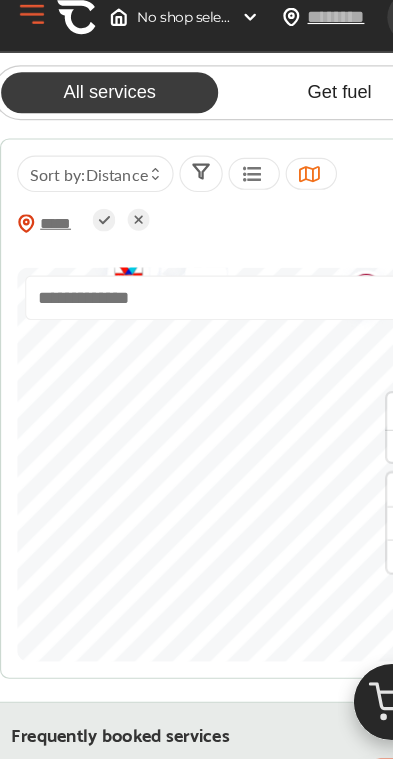 click on "No shop selected" at bounding box center [161, 30] 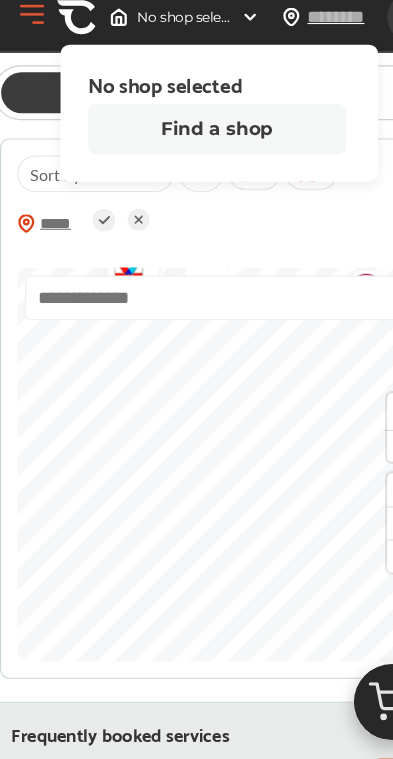 click on "Find a shop" at bounding box center [190, 128] 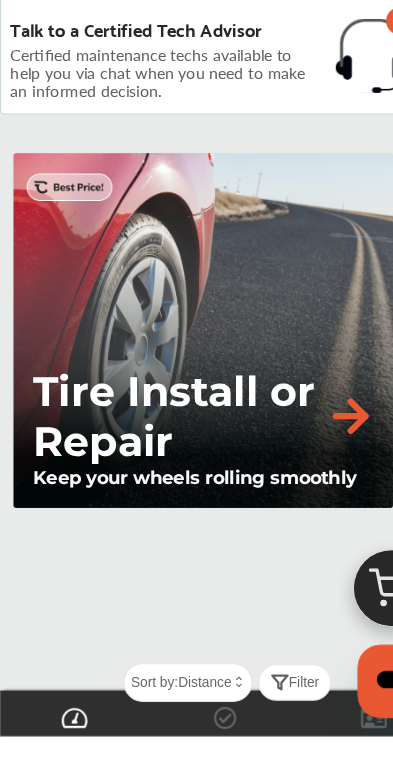 scroll, scrollTop: 1755, scrollLeft: 0, axis: vertical 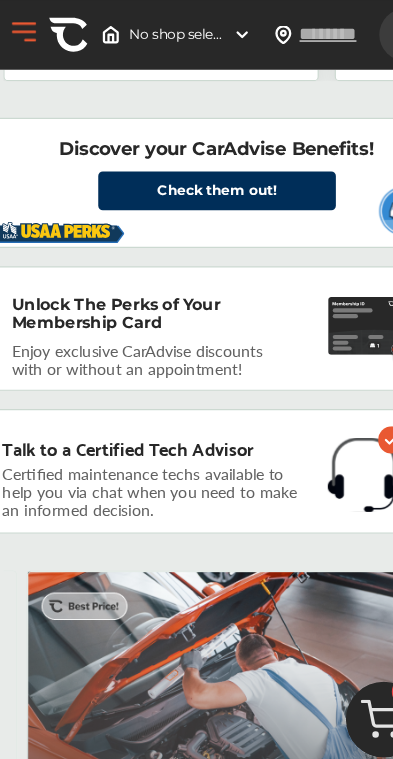 click at bounding box center [335, 285] 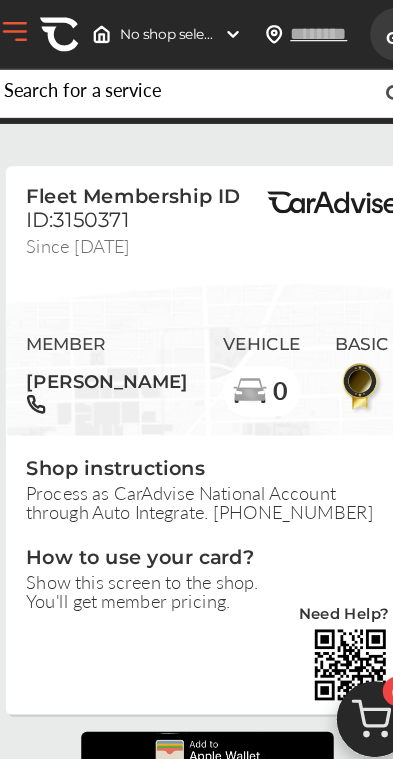 scroll, scrollTop: 0, scrollLeft: 0, axis: both 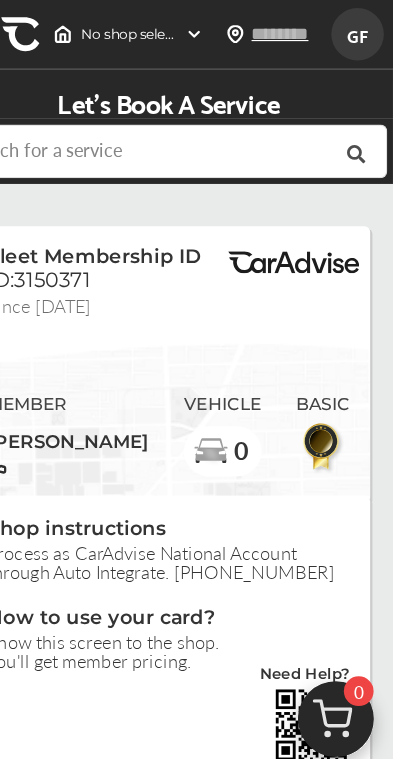 click at bounding box center (166, 126) 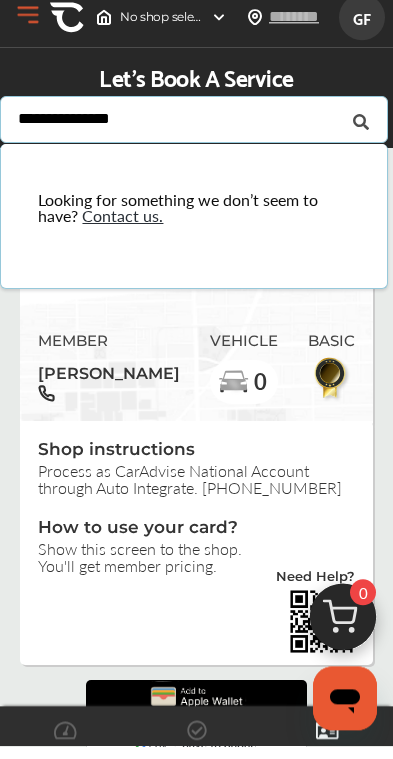 type on "**********" 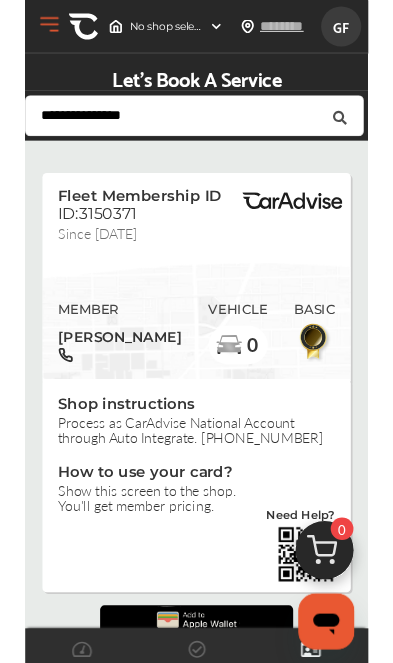 scroll, scrollTop: 0, scrollLeft: 0, axis: both 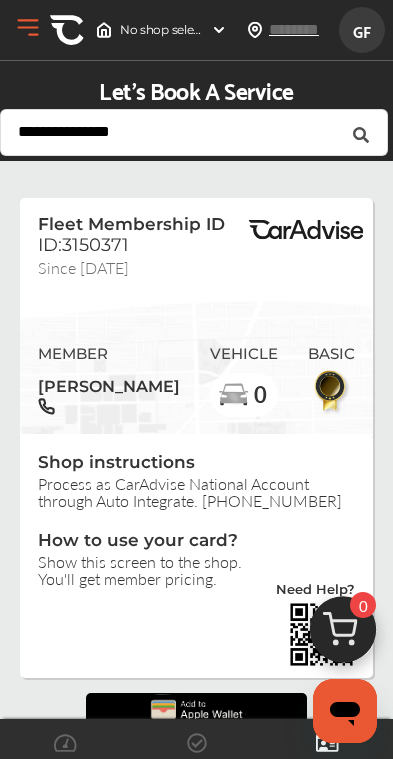 click at bounding box center (309, 29) 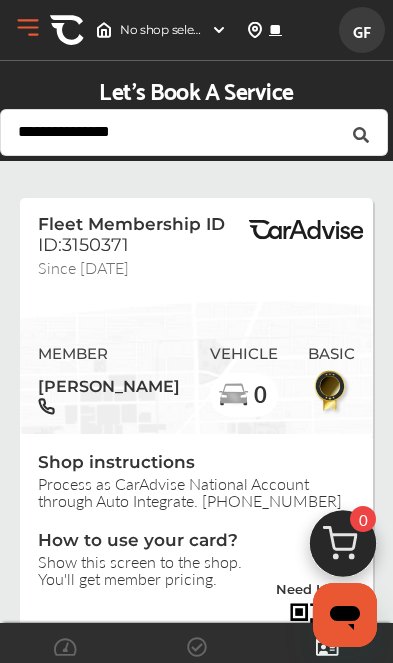 click on "**" at bounding box center [309, 29] 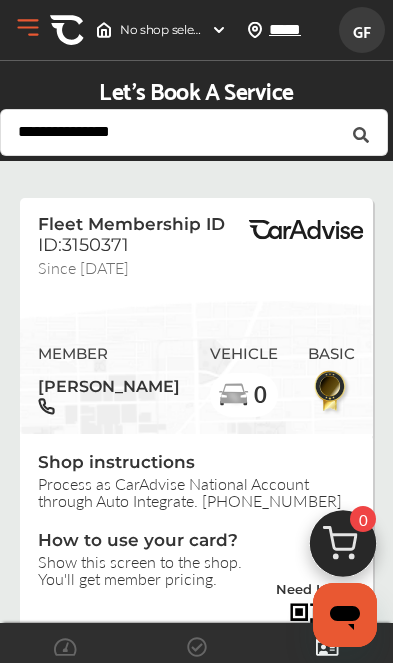 type on "*****" 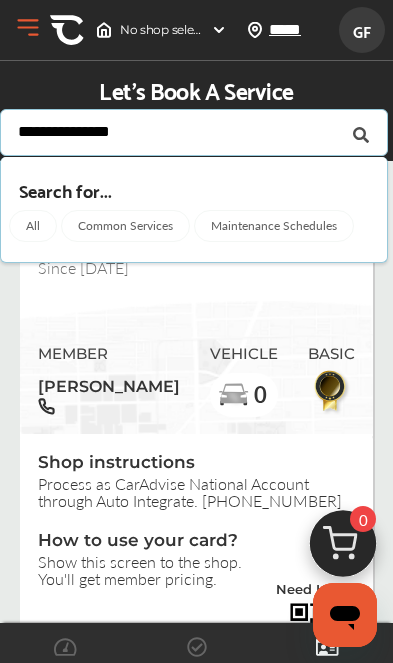 type on "*****" 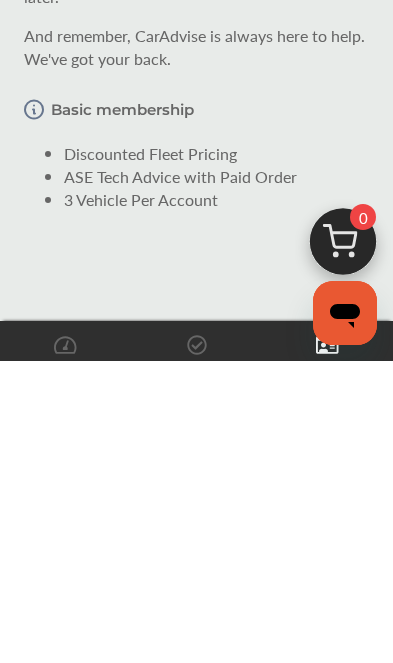 click at bounding box center (345, 312) 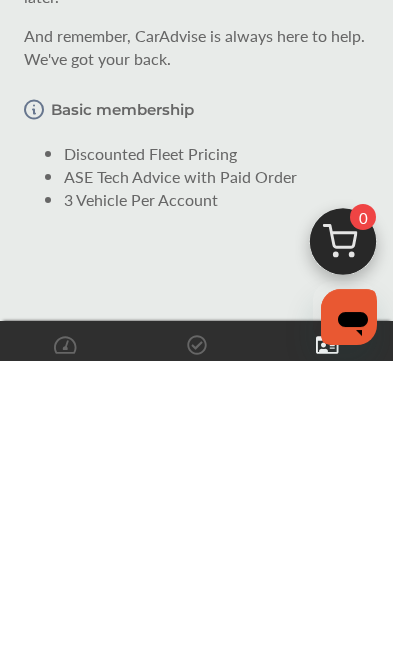 type 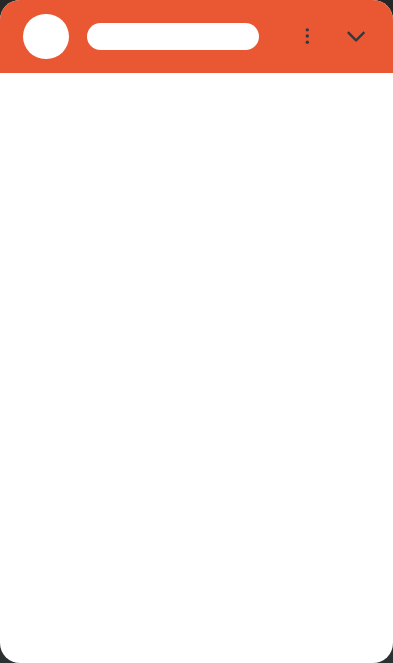 scroll, scrollTop: 0, scrollLeft: 0, axis: both 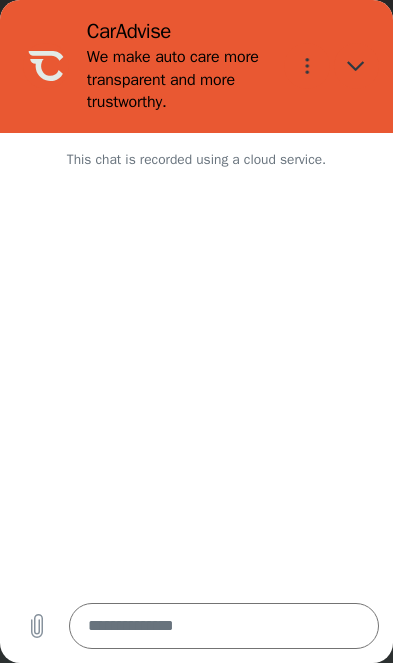 type on "*" 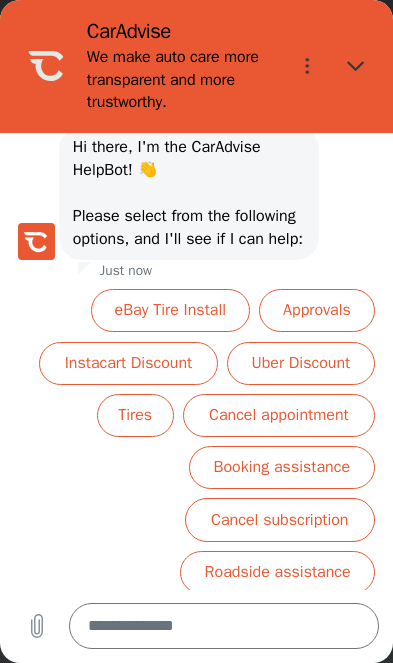 scroll, scrollTop: 141, scrollLeft: 0, axis: vertical 